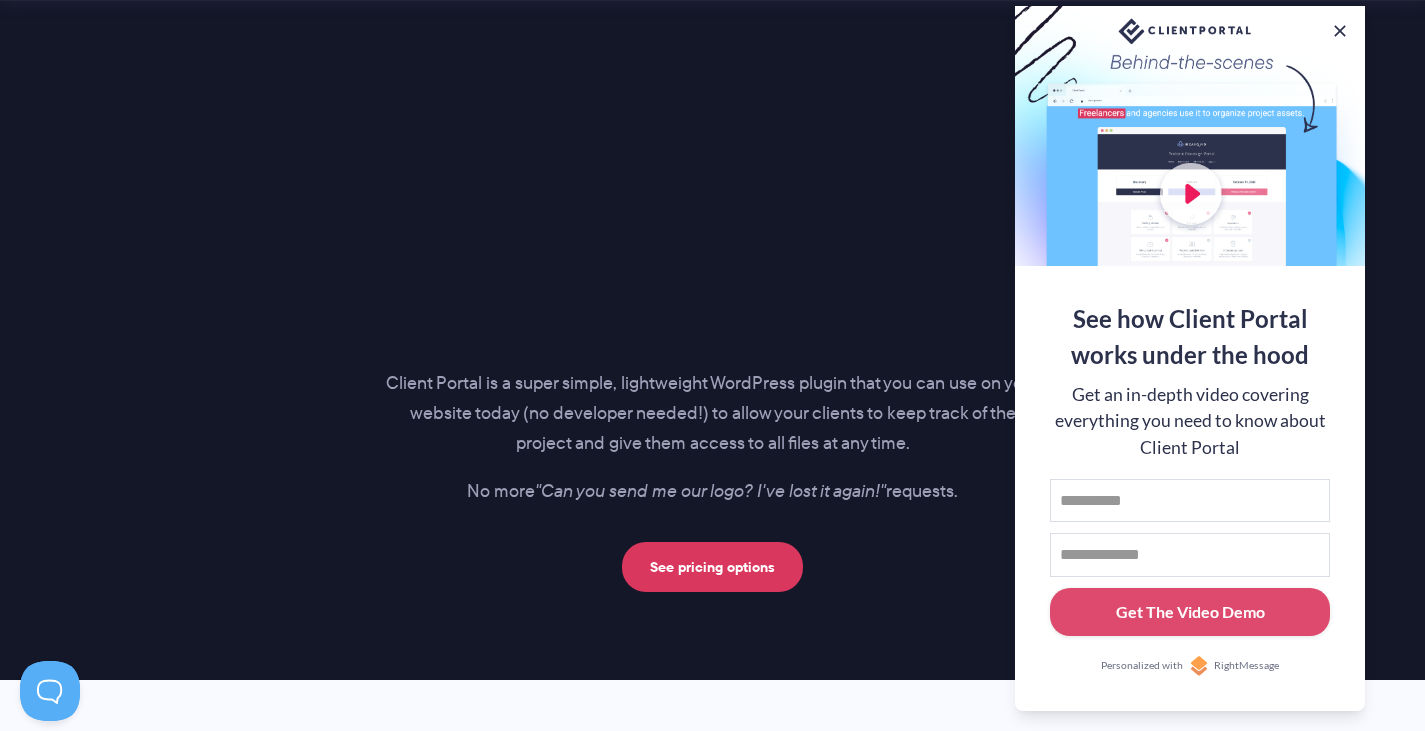 scroll, scrollTop: 2840, scrollLeft: 0, axis: vertical 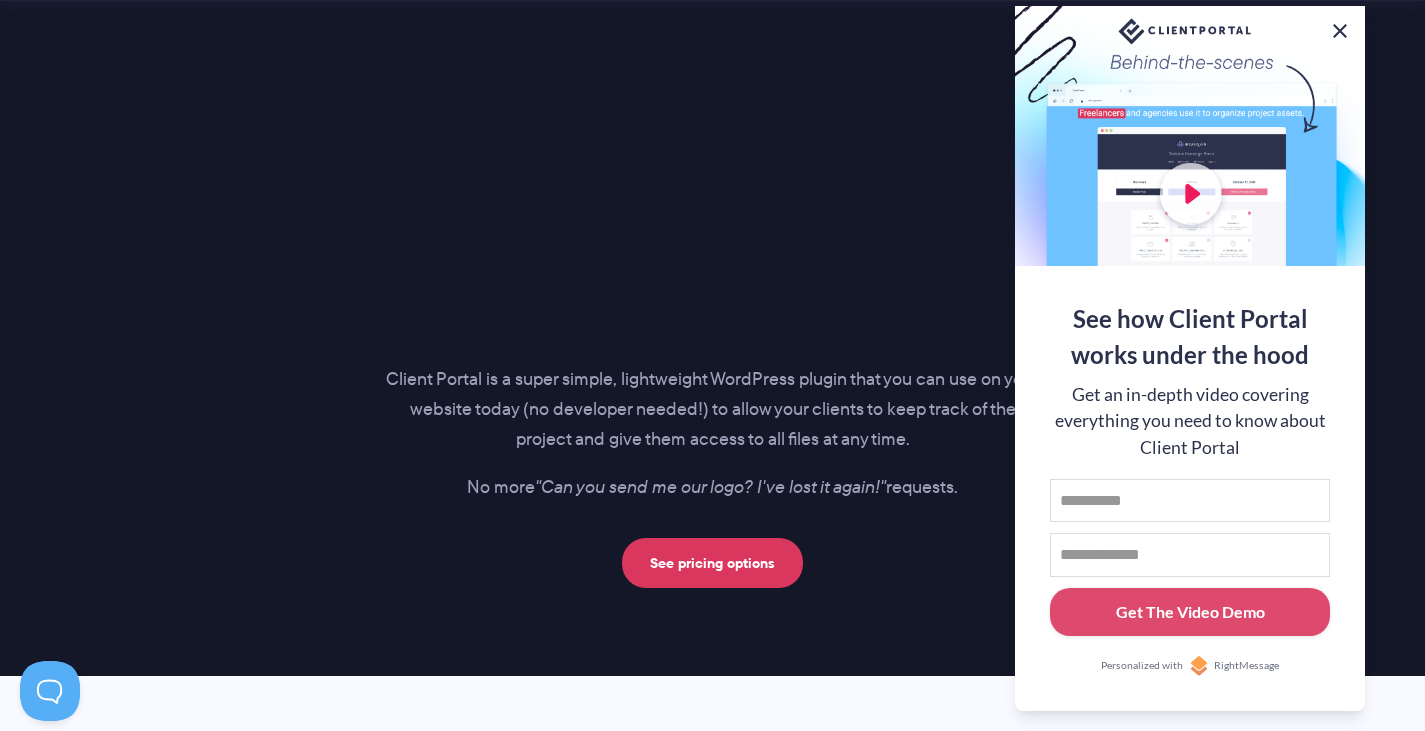 click at bounding box center [1340, 31] 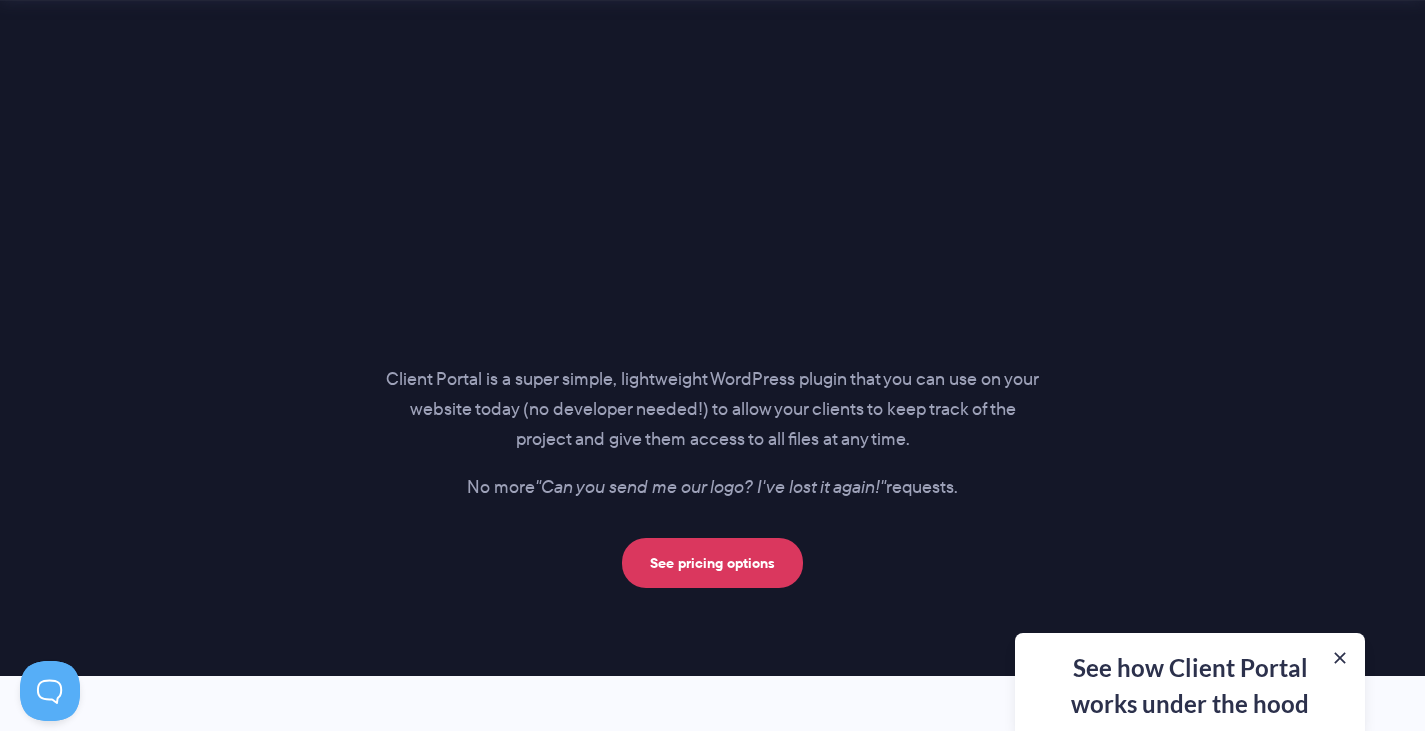 type 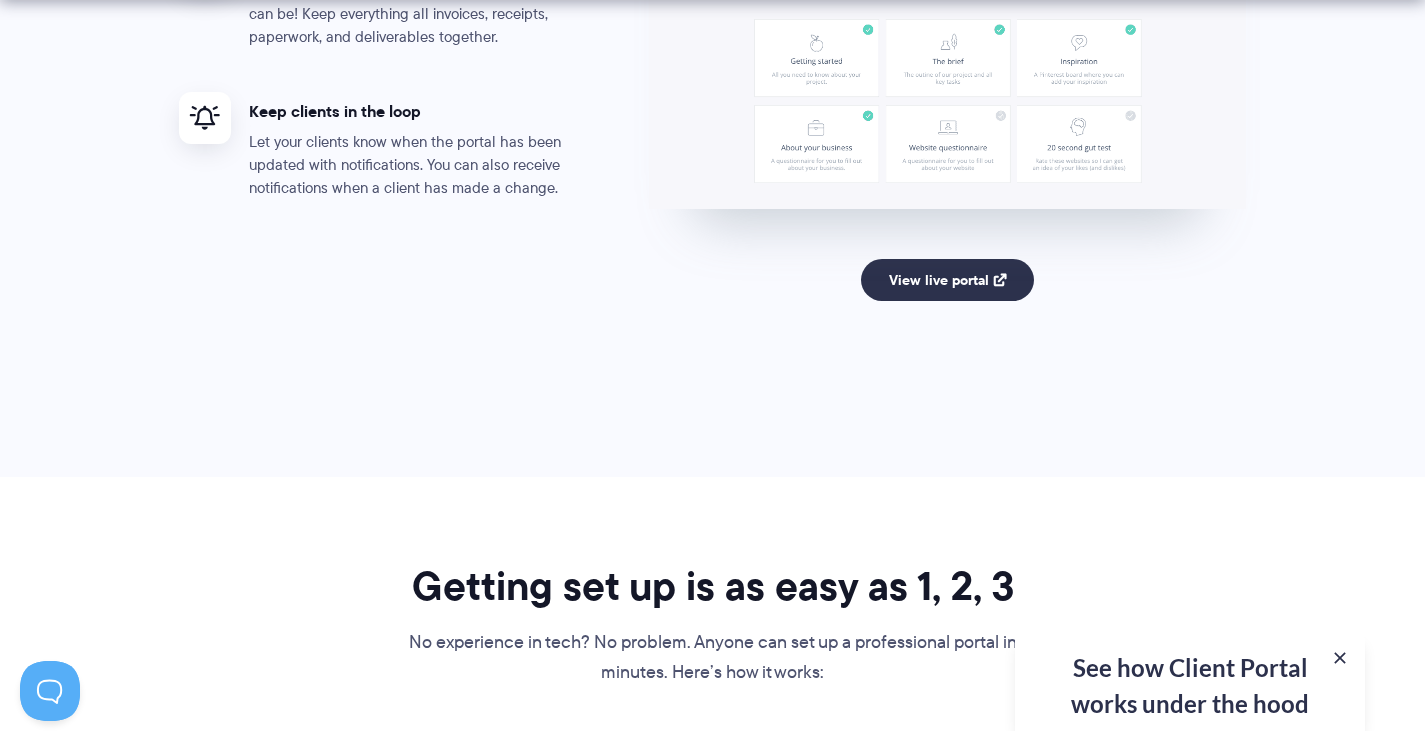 scroll, scrollTop: 4280, scrollLeft: 0, axis: vertical 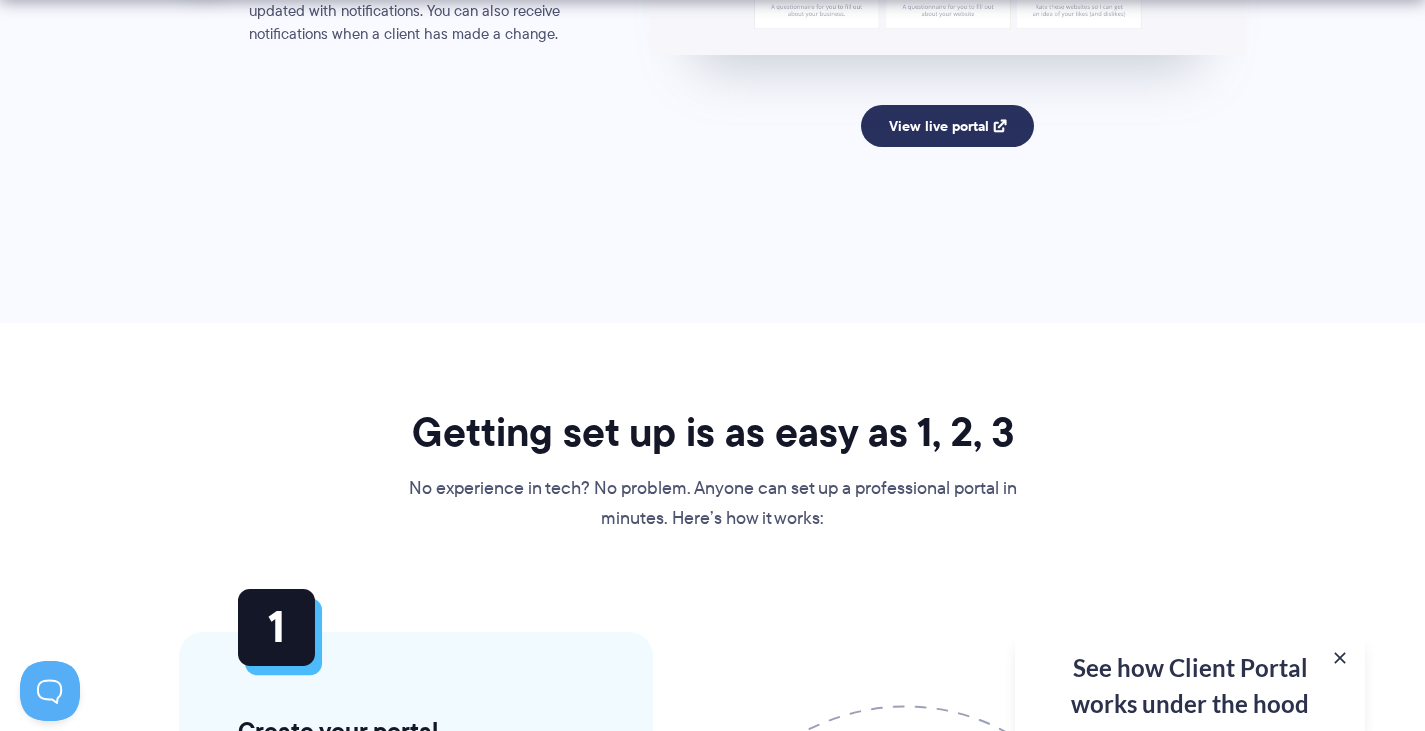 click on "View live portal" at bounding box center (947, 126) 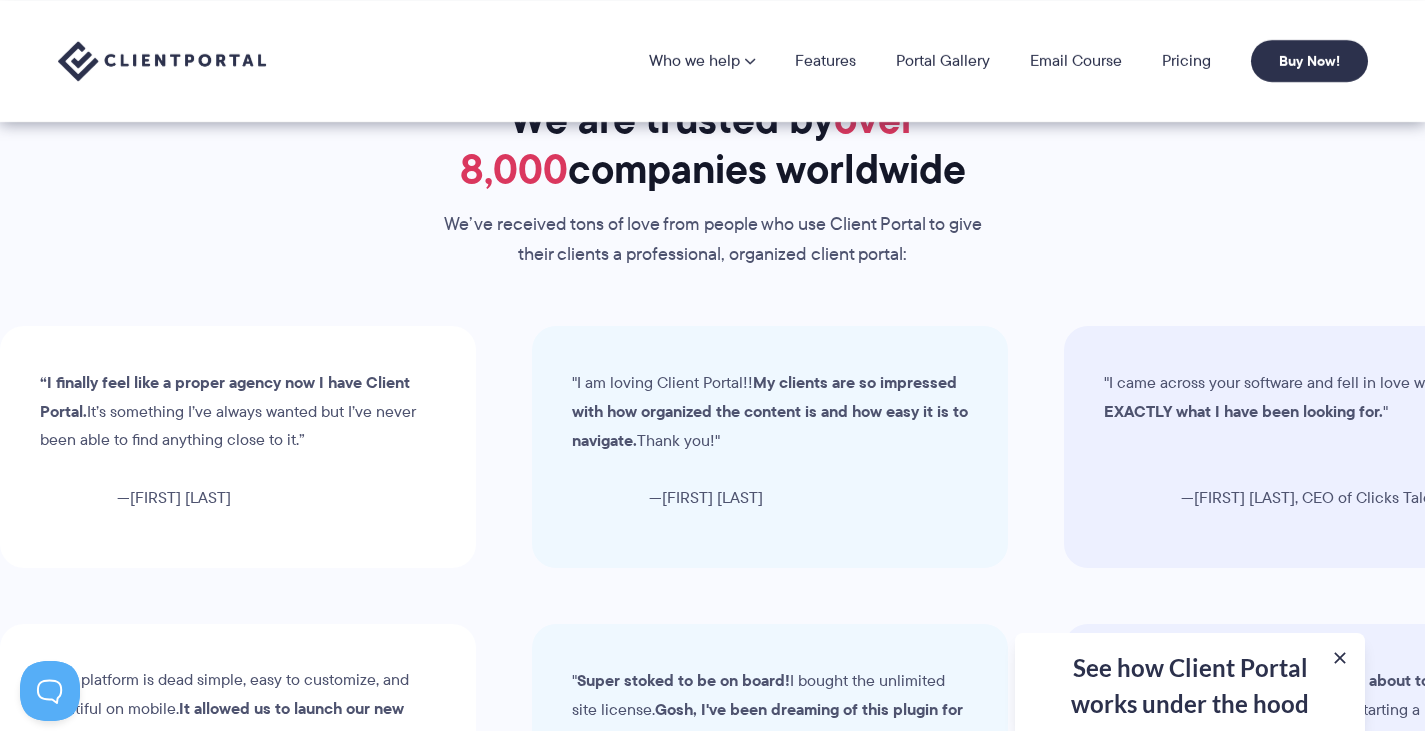 scroll, scrollTop: 5800, scrollLeft: 0, axis: vertical 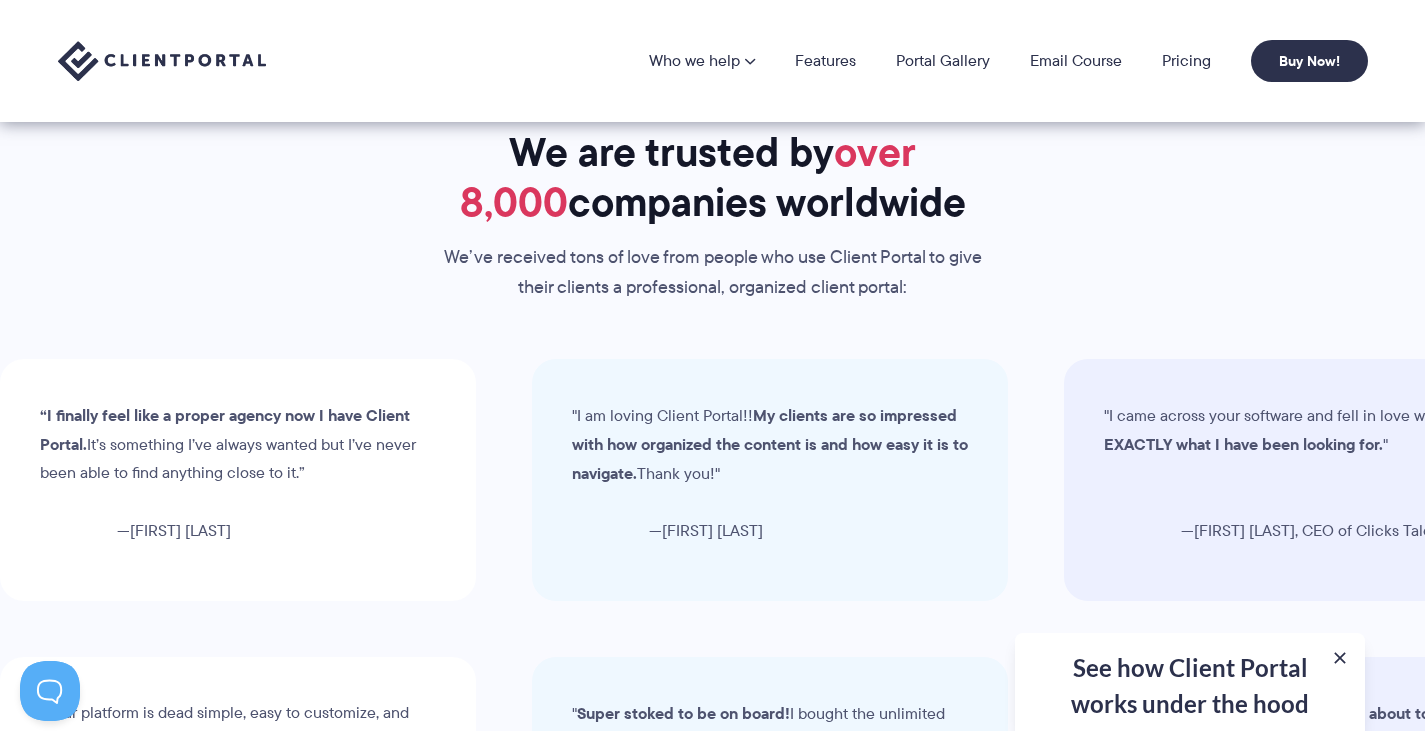 click on "Who we help         Who we help    View pricing                      Agencies   See how Client Portal can help give your agency the edge.                     Accountants   See how accountants and CPA’s use Client Portal to keep everything together.                     Schools   Client Portal helps schools give parents their own portal                     Coaches   From lifestyle coaching to business consulting, keep your clients on track.                      Law firms   Keep all your digital paperwork in one, easily accessible place in your law firm.            See all our use cases  →                 Features       Portal Gallery       Email Course       Pricing       Buy Now!" at bounding box center [1008, 61] 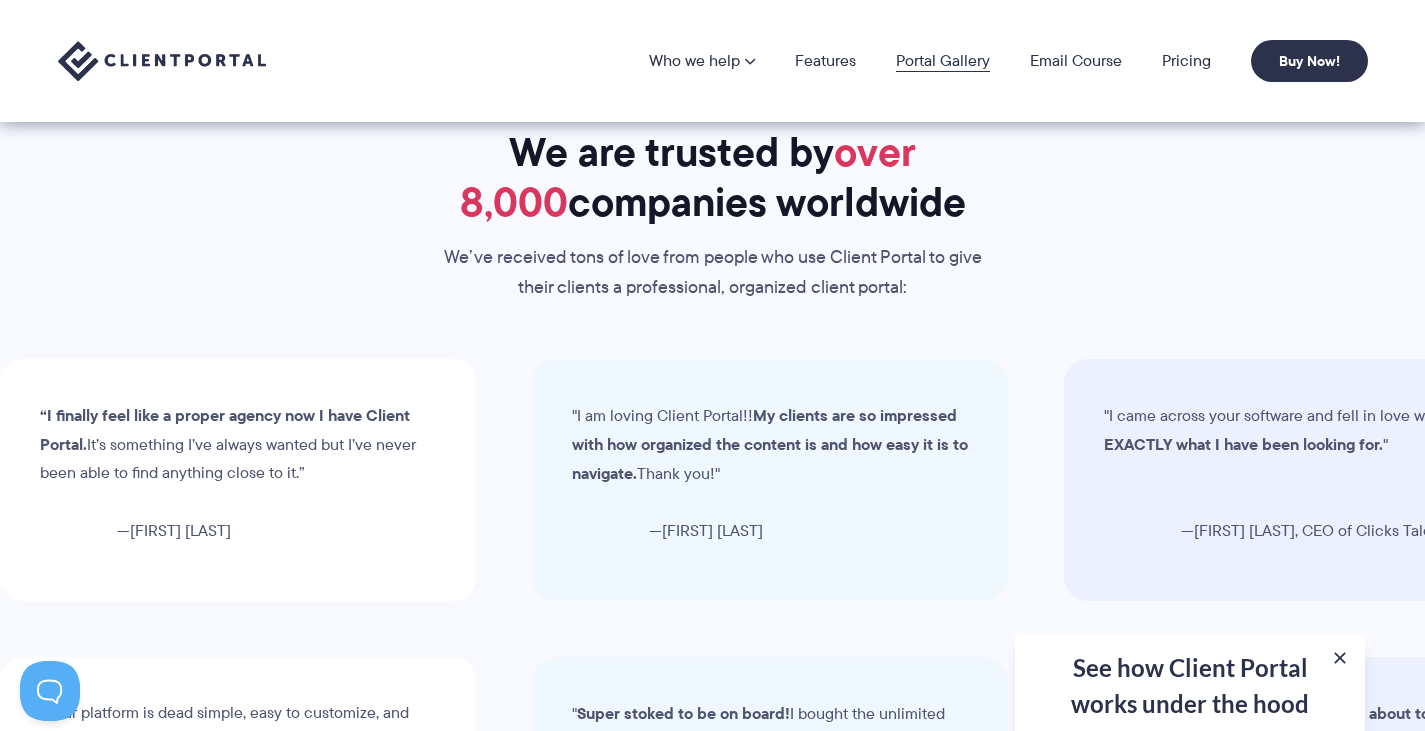 click on "Portal Gallery" at bounding box center (943, 61) 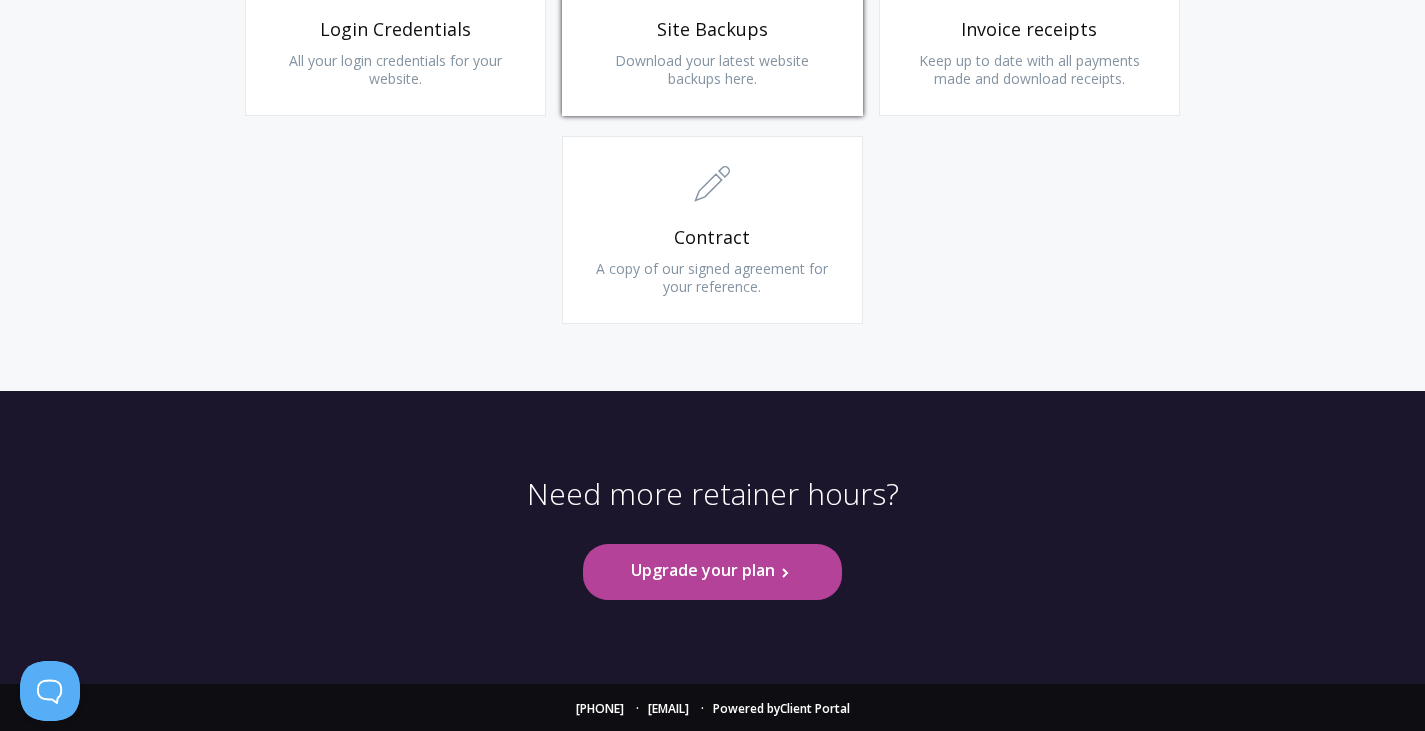 scroll, scrollTop: 2113, scrollLeft: 0, axis: vertical 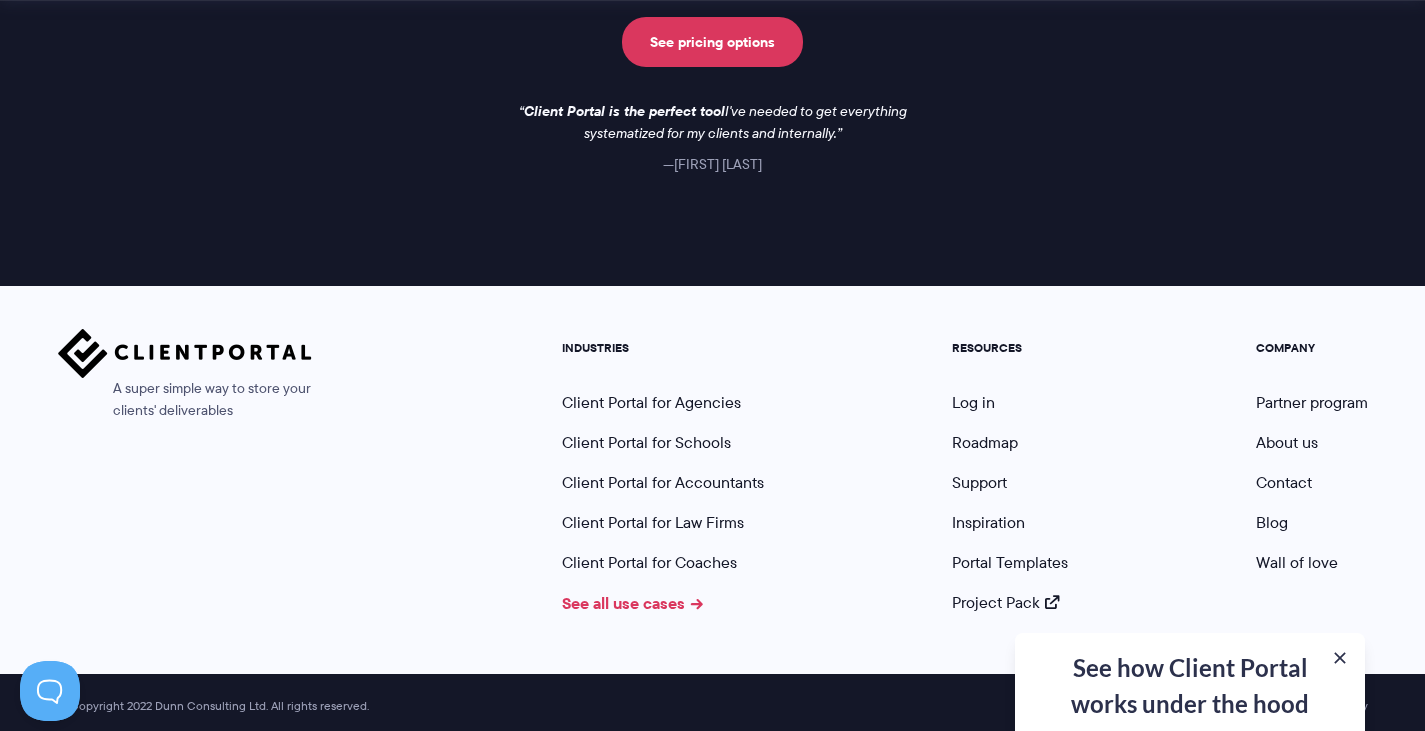 click on "See all use cases" at bounding box center [633, 603] 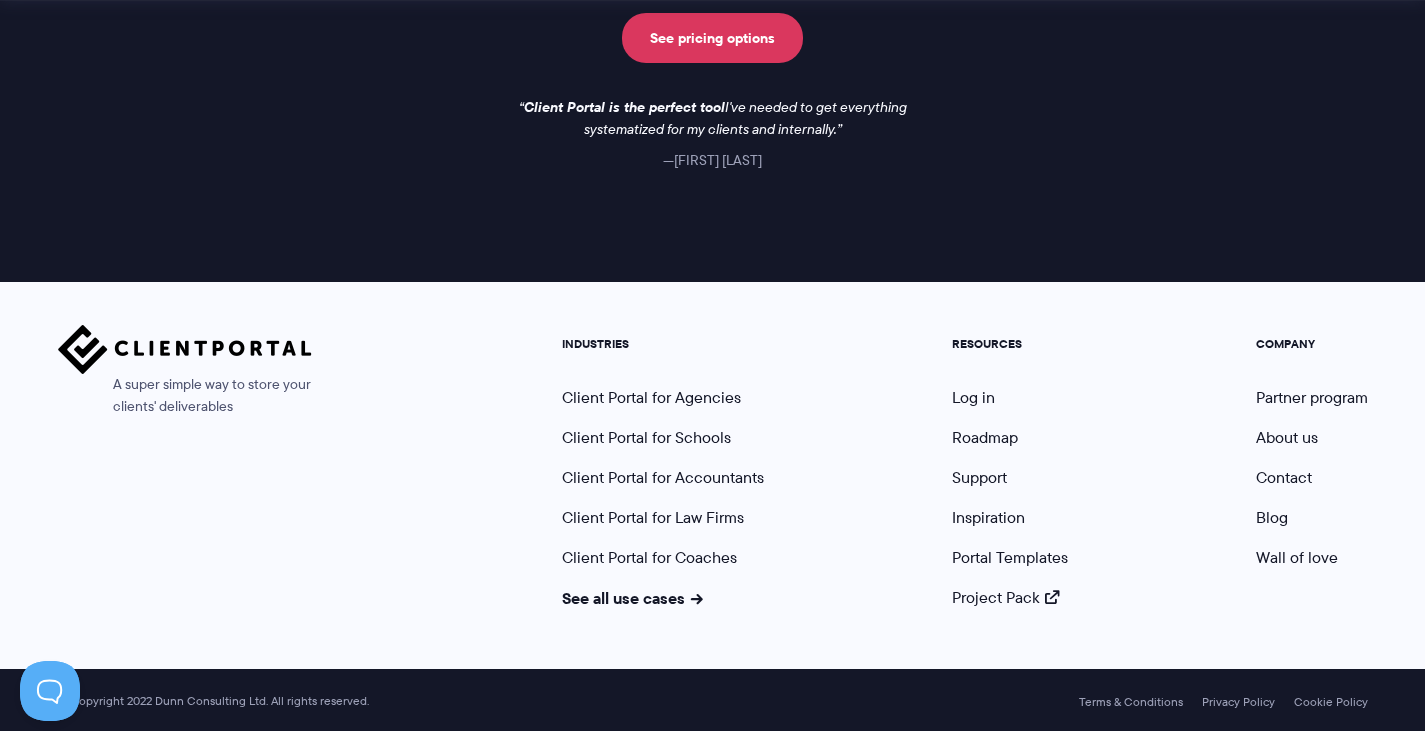 scroll, scrollTop: 0, scrollLeft: 0, axis: both 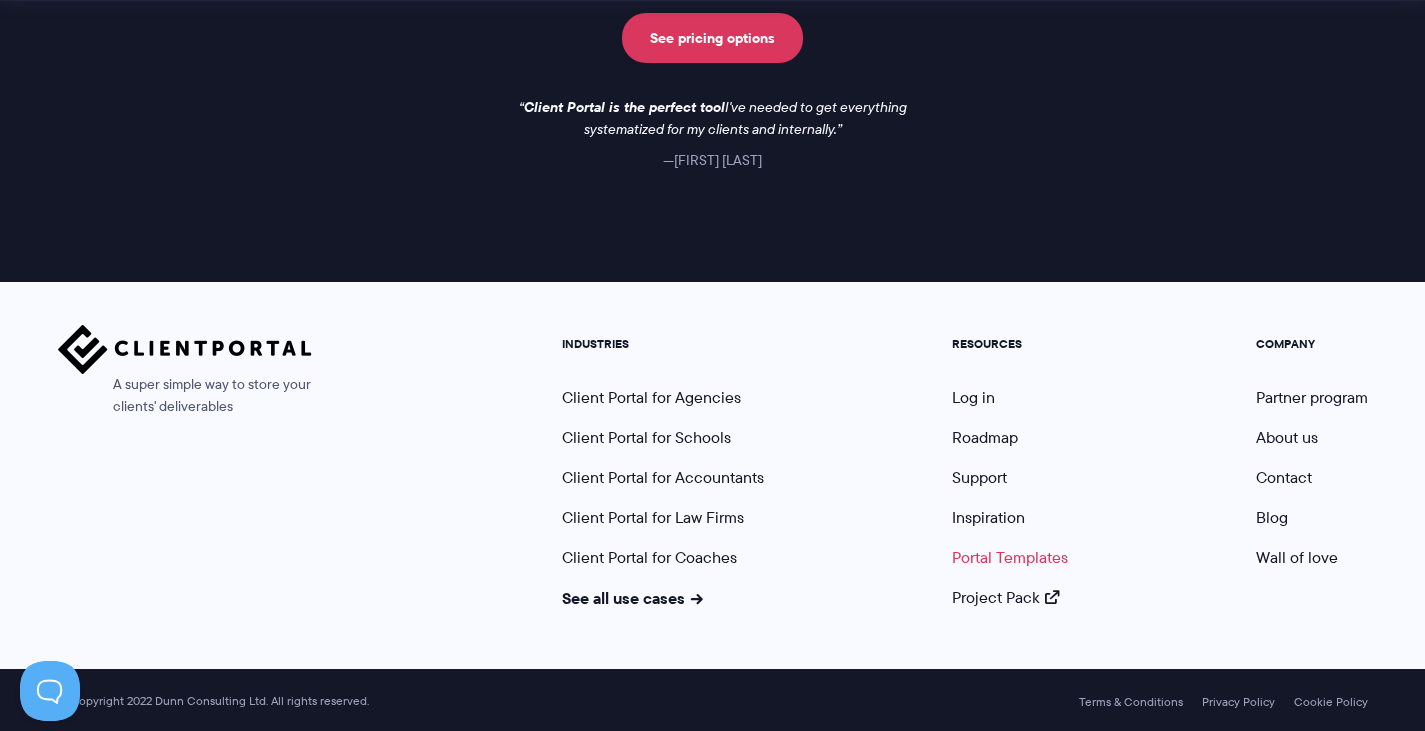 click on "Portal Templates" at bounding box center (1010, 557) 